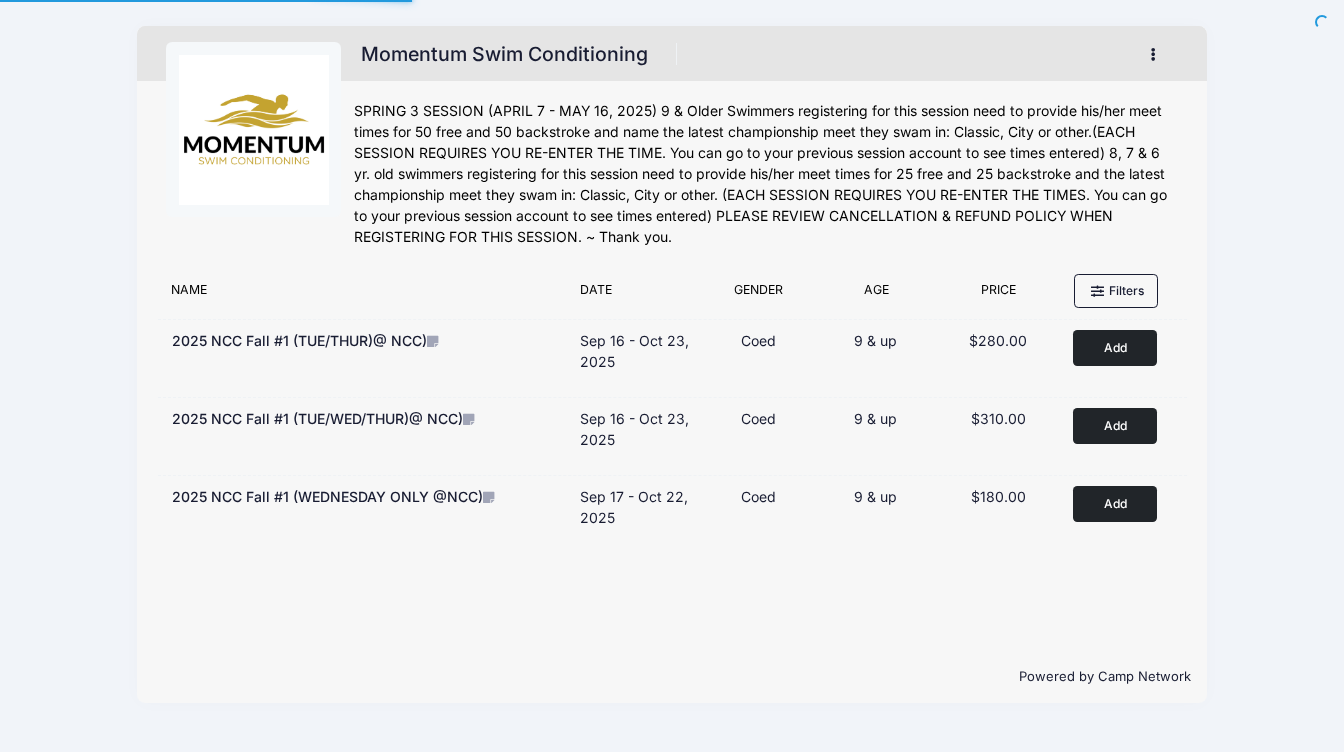 scroll, scrollTop: 0, scrollLeft: 0, axis: both 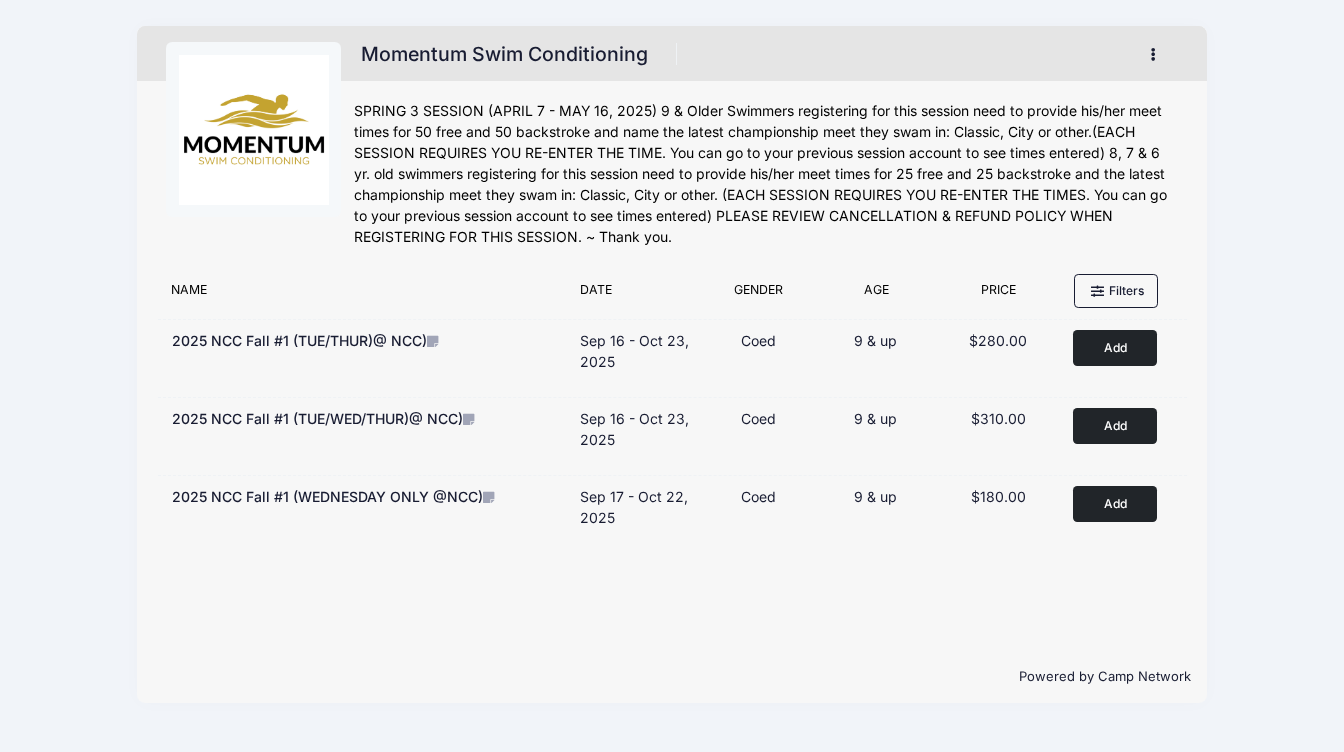 click at bounding box center [1154, 54] 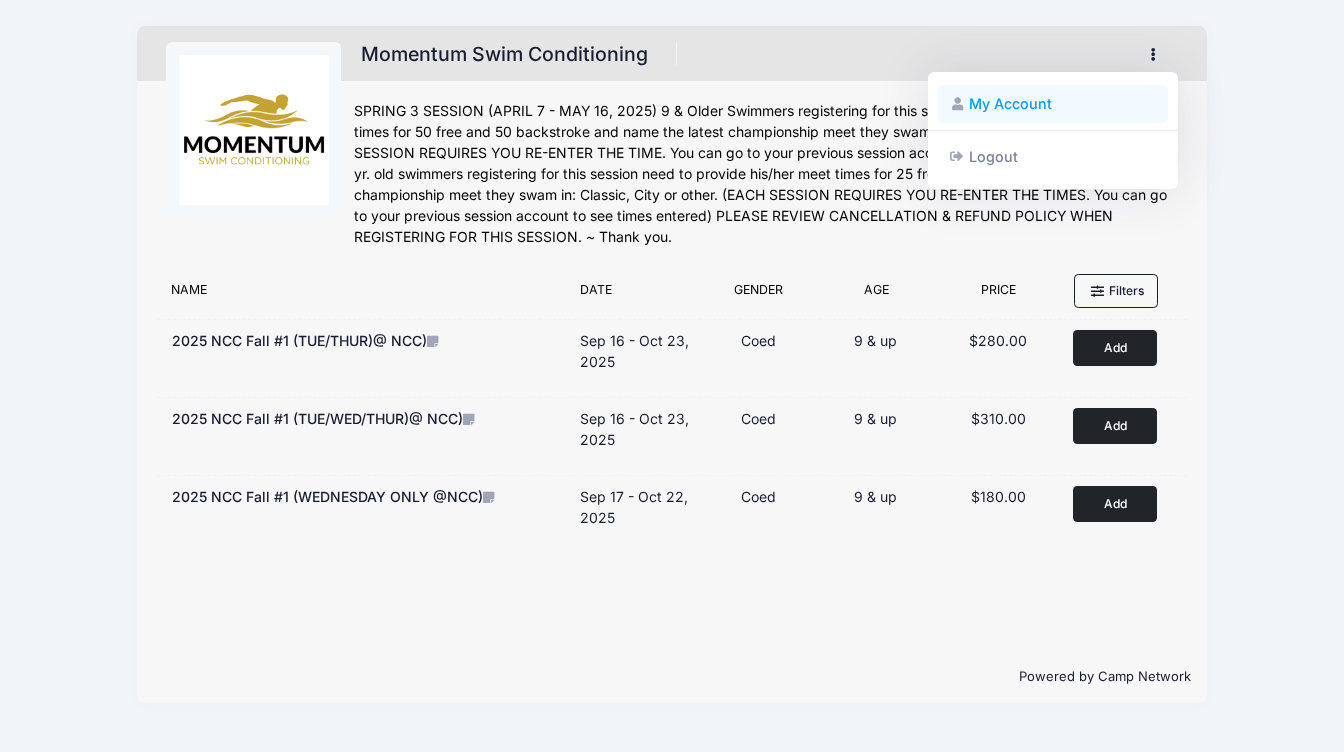 click on "My Account" at bounding box center [1053, 104] 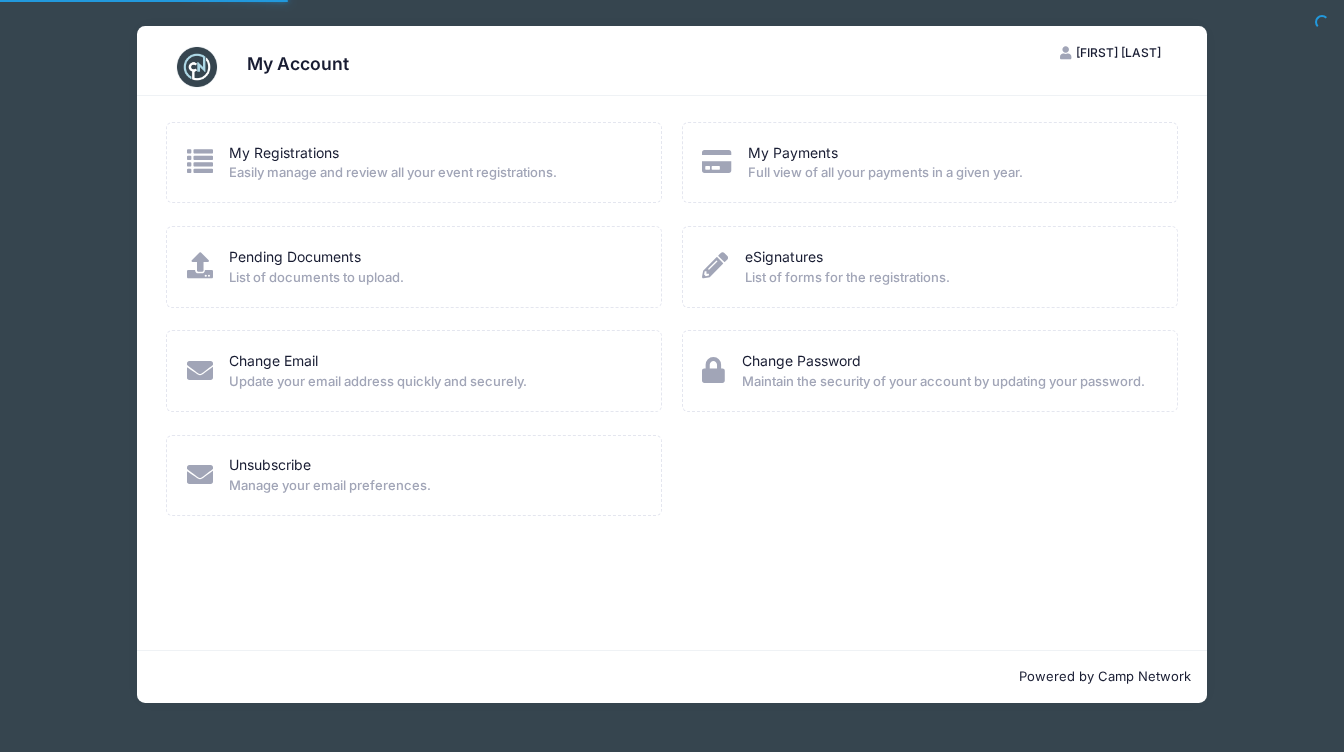 scroll, scrollTop: 0, scrollLeft: 0, axis: both 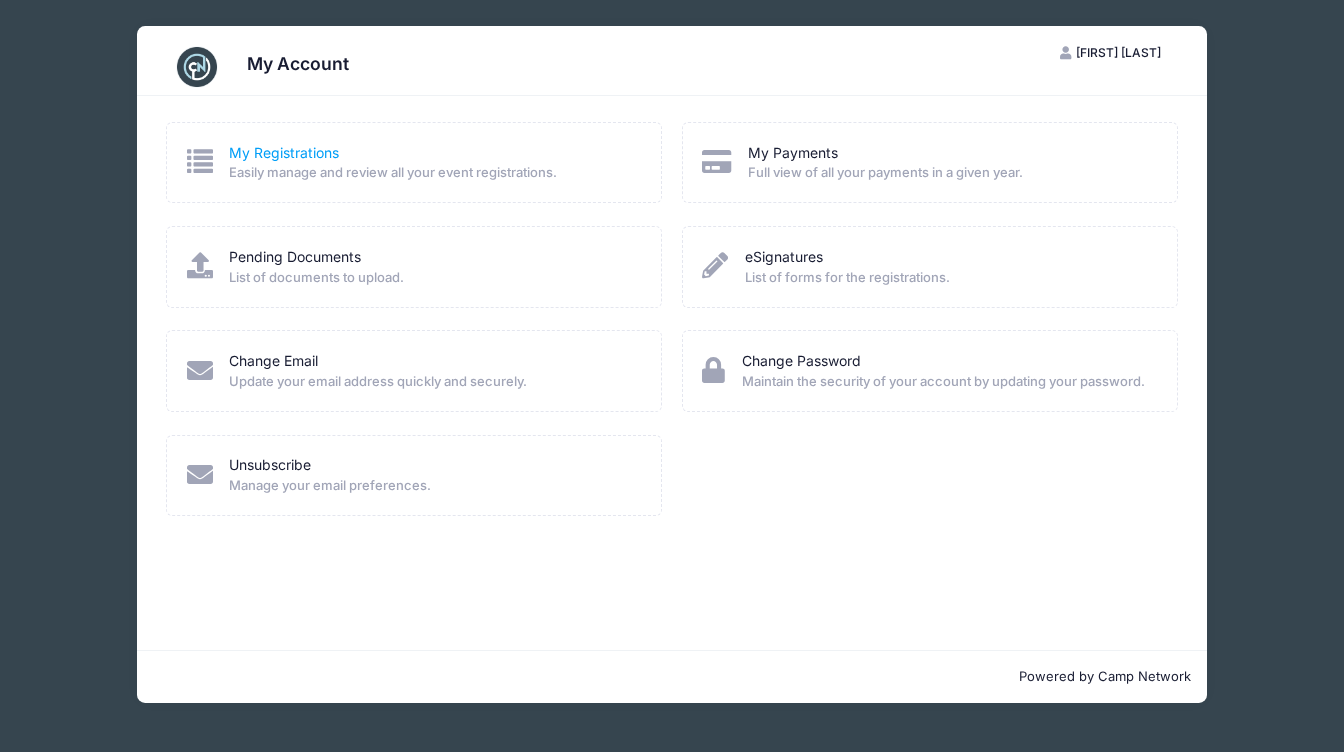 click on "My Registrations" at bounding box center (284, 152) 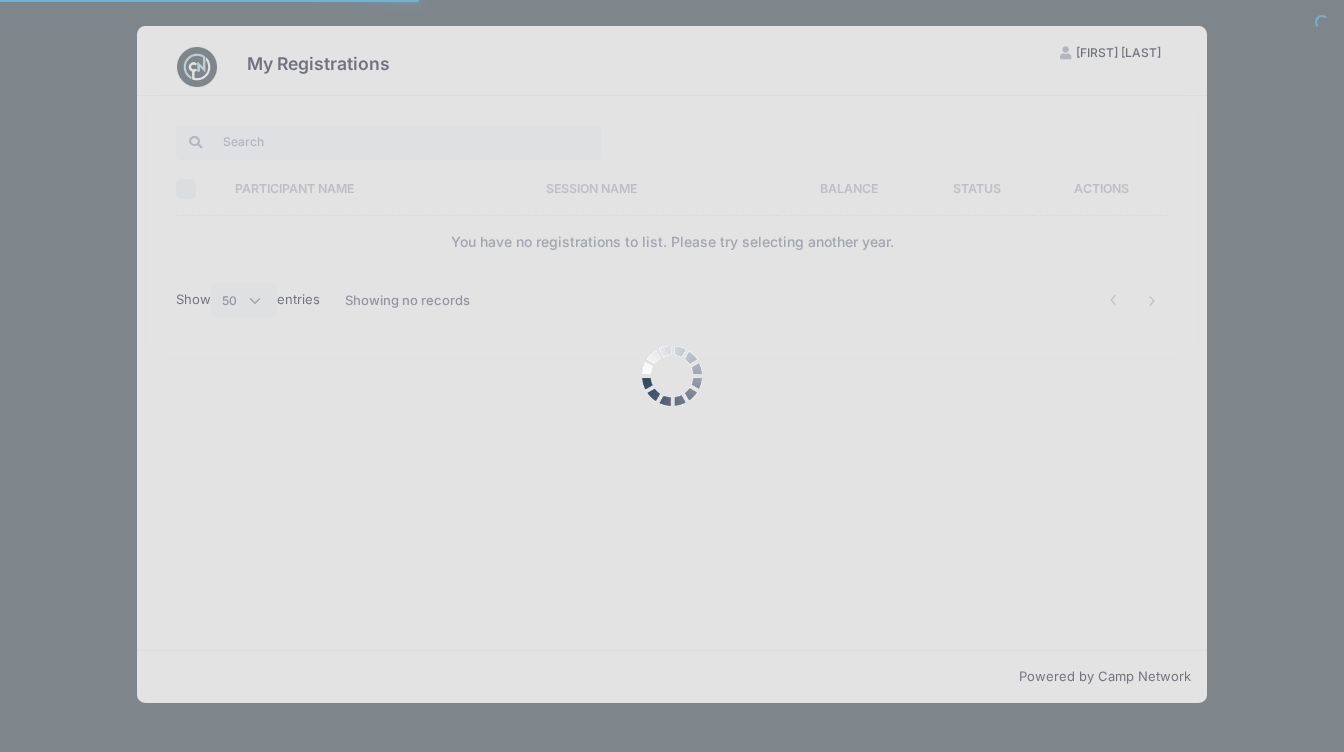 select on "50" 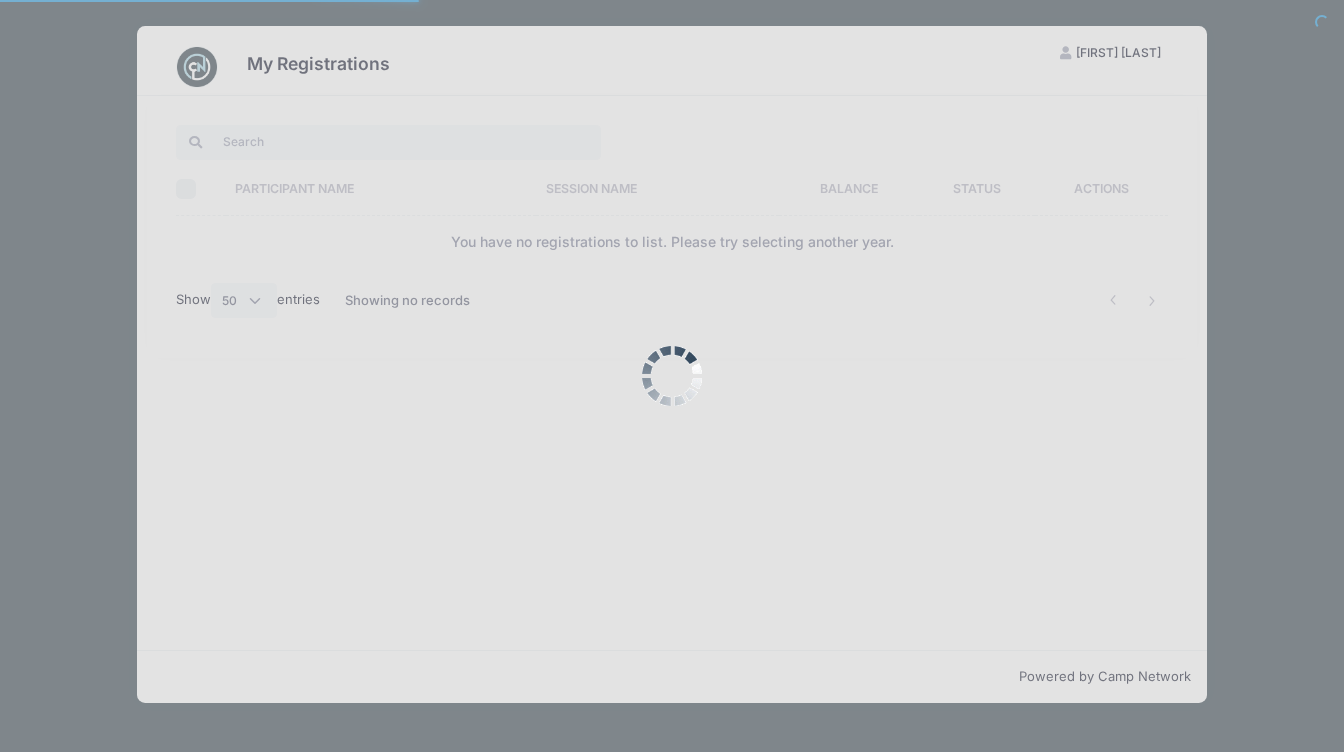 scroll, scrollTop: 0, scrollLeft: 0, axis: both 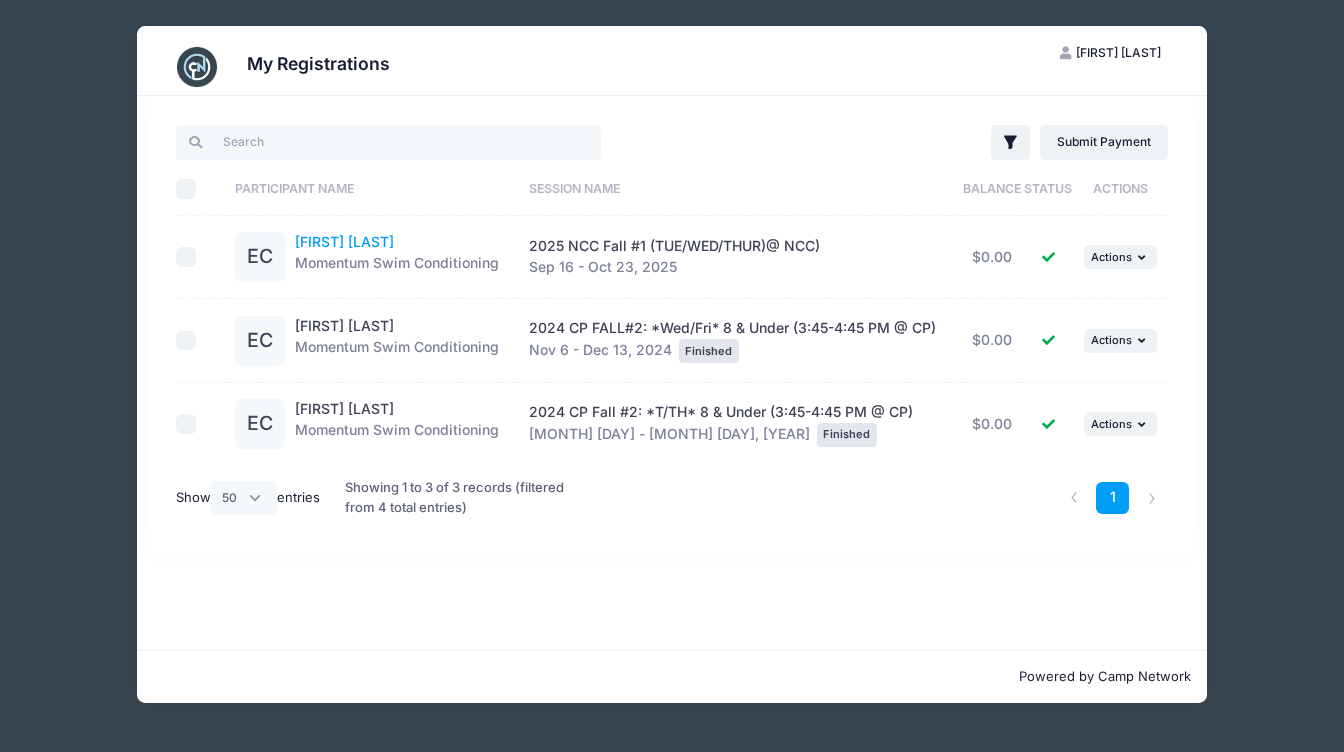click on "[FIRST] [LAST]" at bounding box center [344, 241] 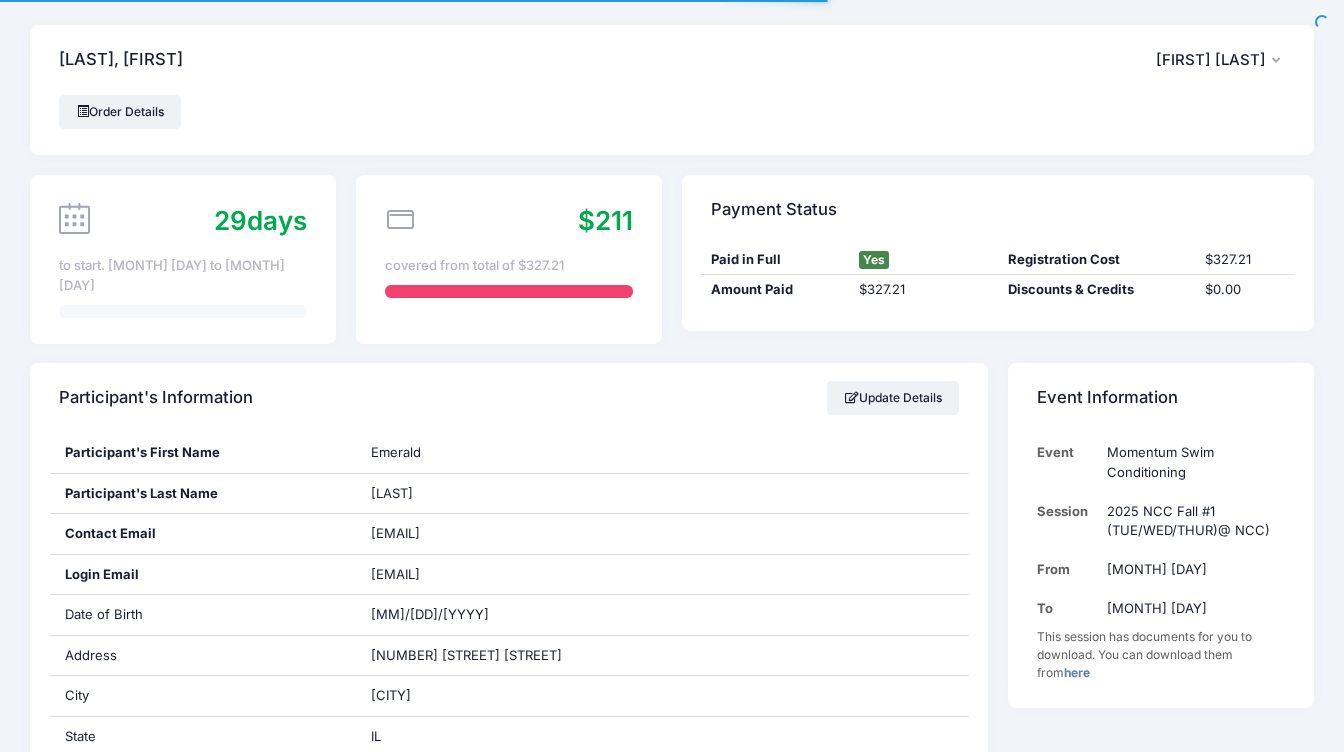 scroll, scrollTop: 0, scrollLeft: 0, axis: both 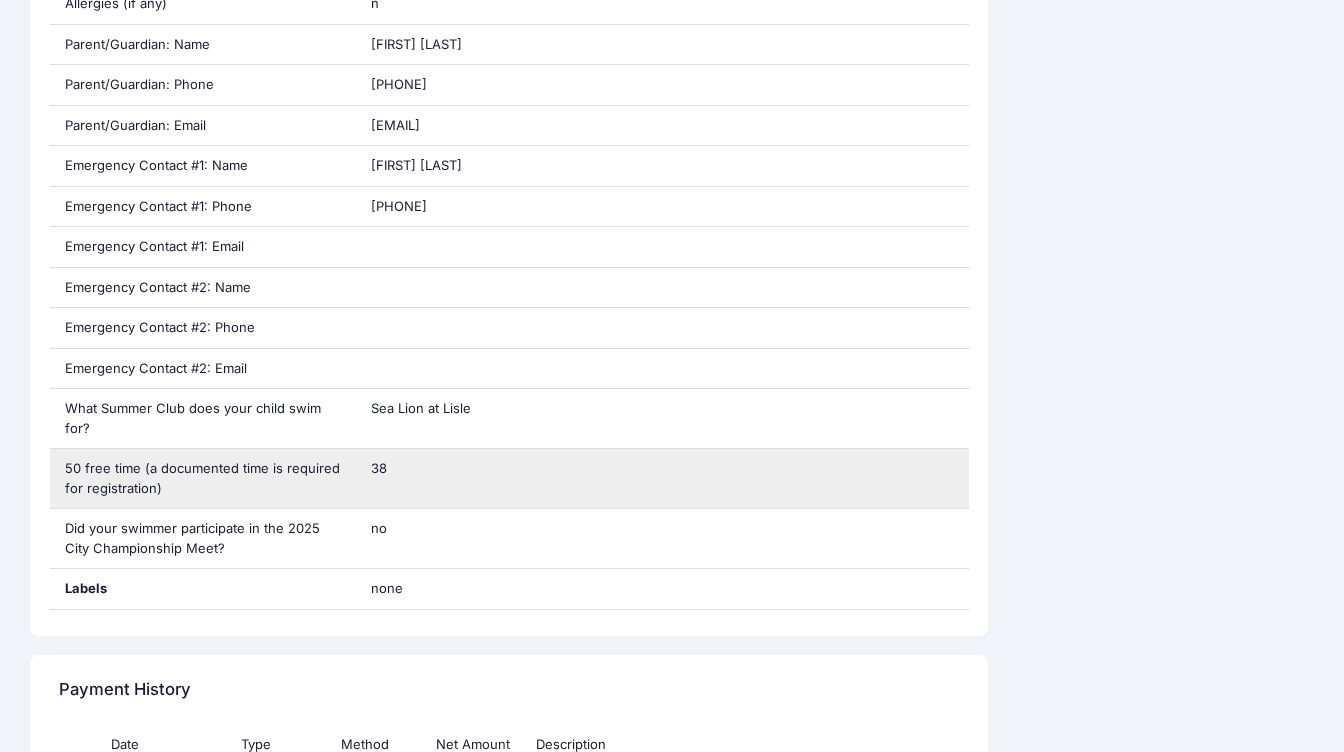 click on "38" at bounding box center (379, 468) 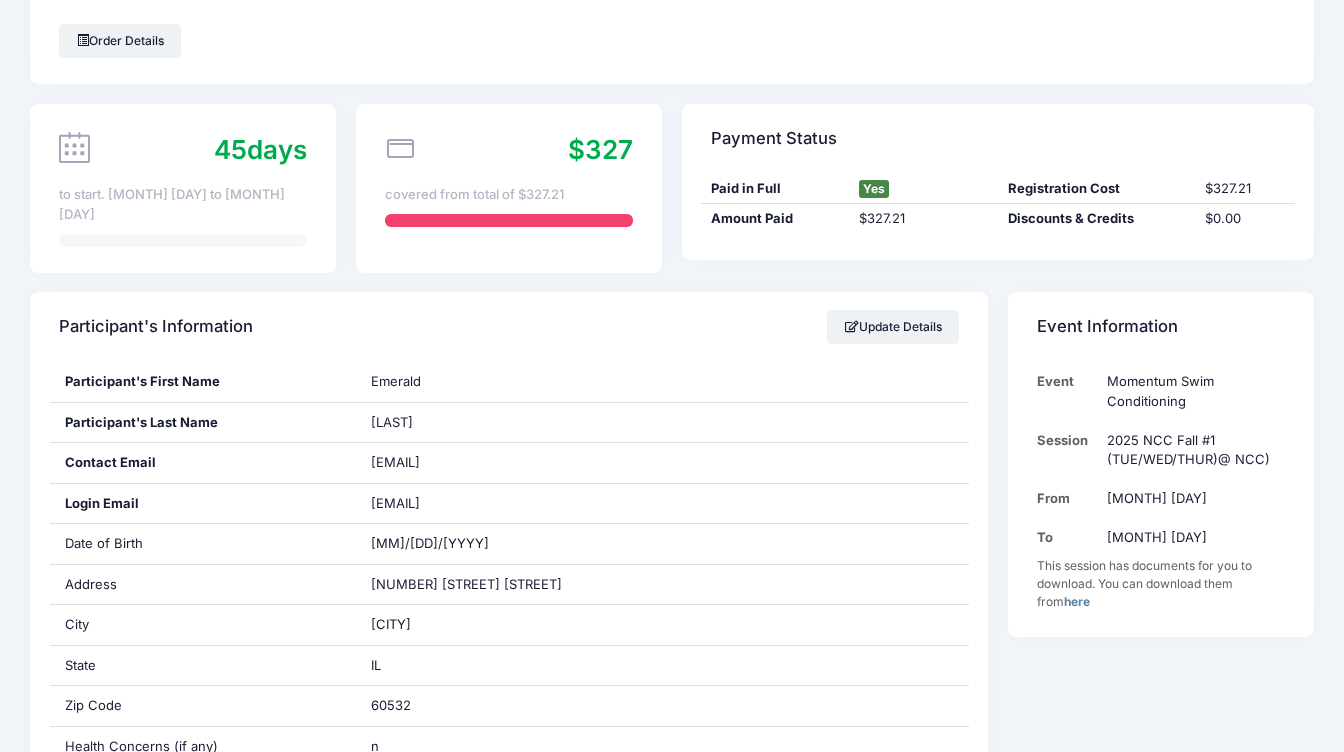 scroll, scrollTop: 0, scrollLeft: 0, axis: both 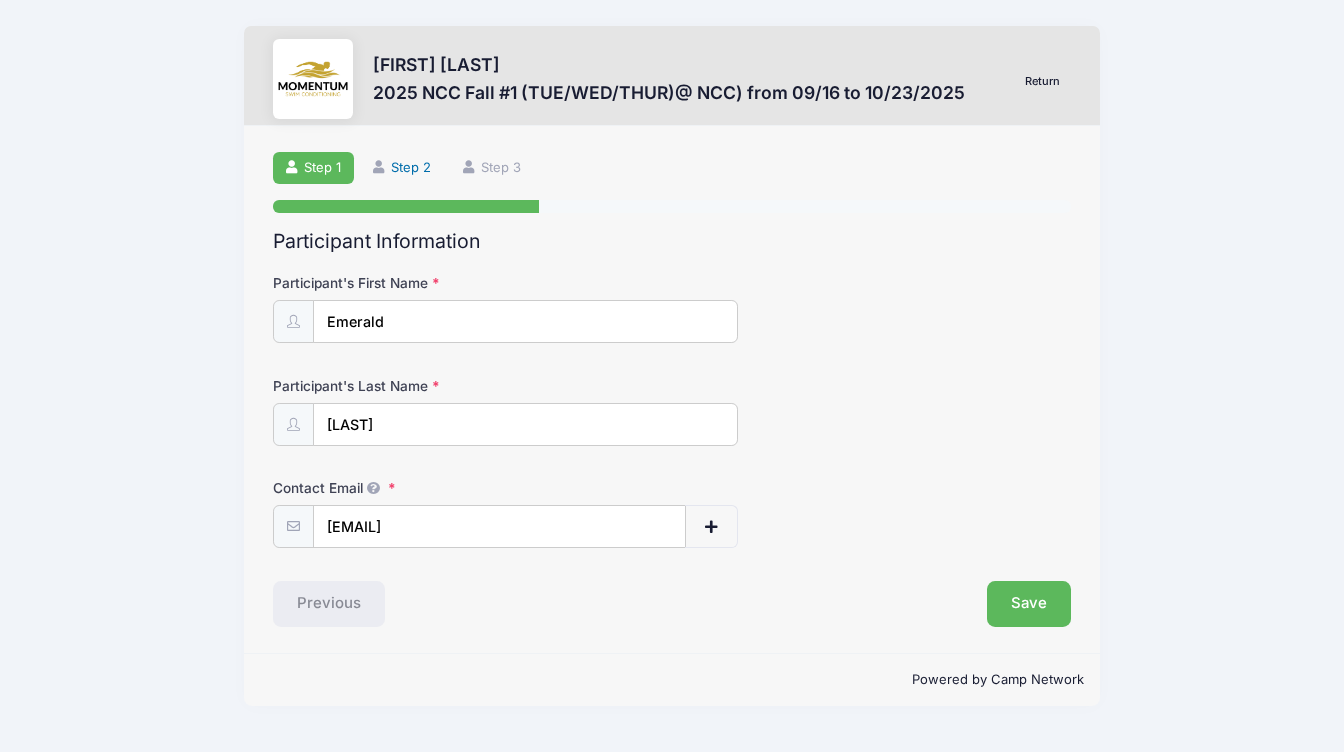 click on "Step 2" at bounding box center (402, 168) 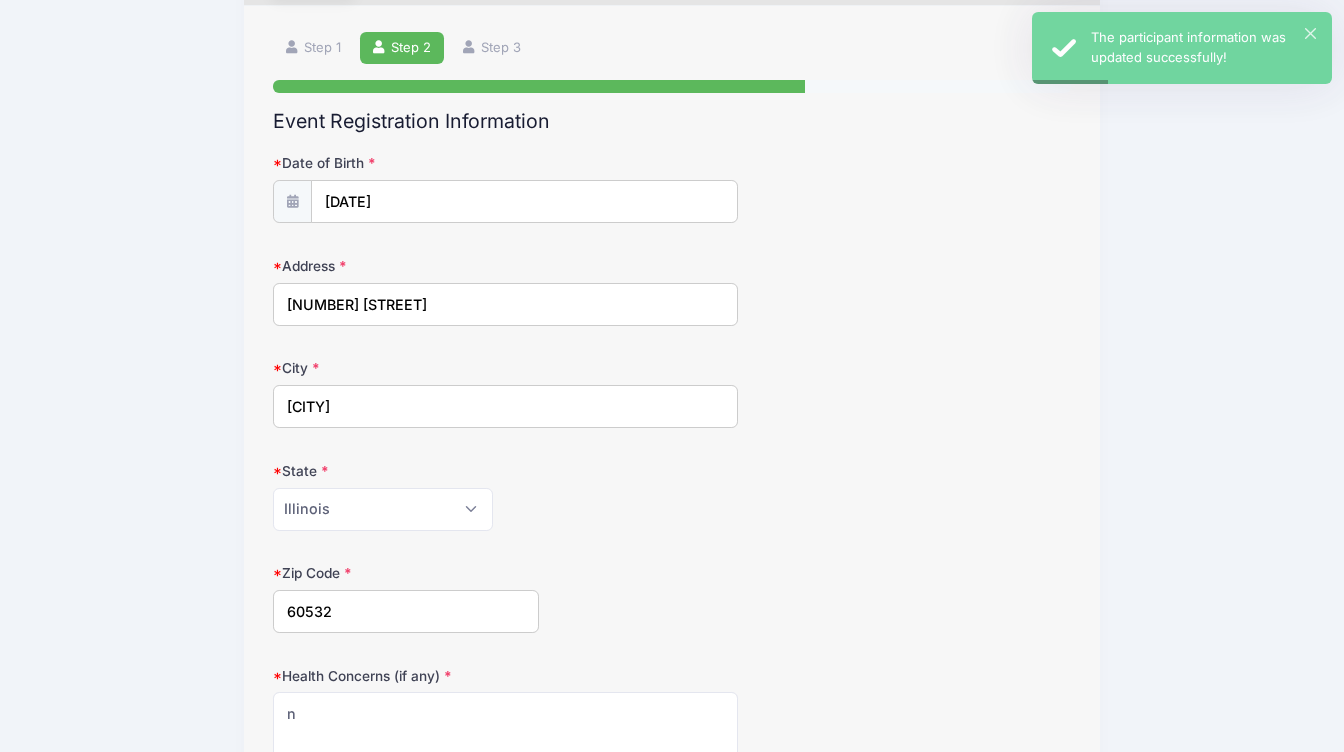 scroll, scrollTop: 0, scrollLeft: 0, axis: both 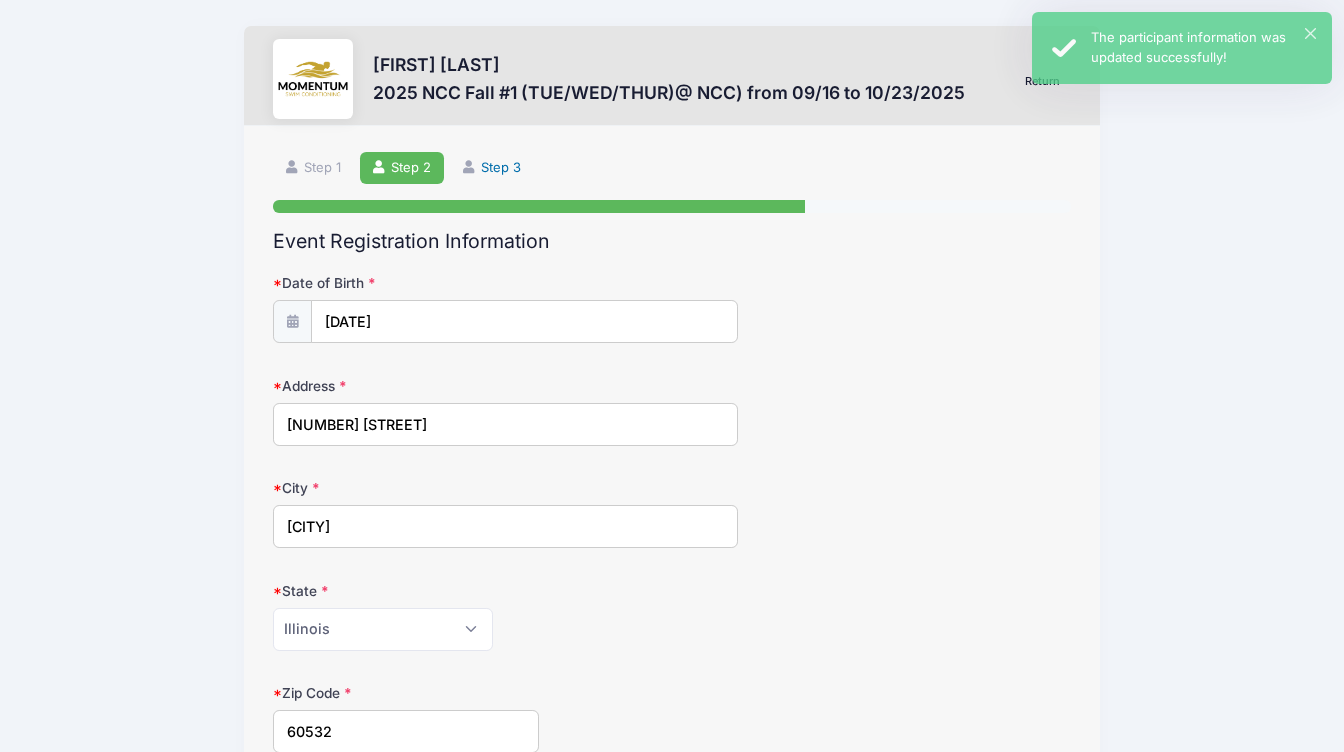click on "Step 3" at bounding box center (492, 168) 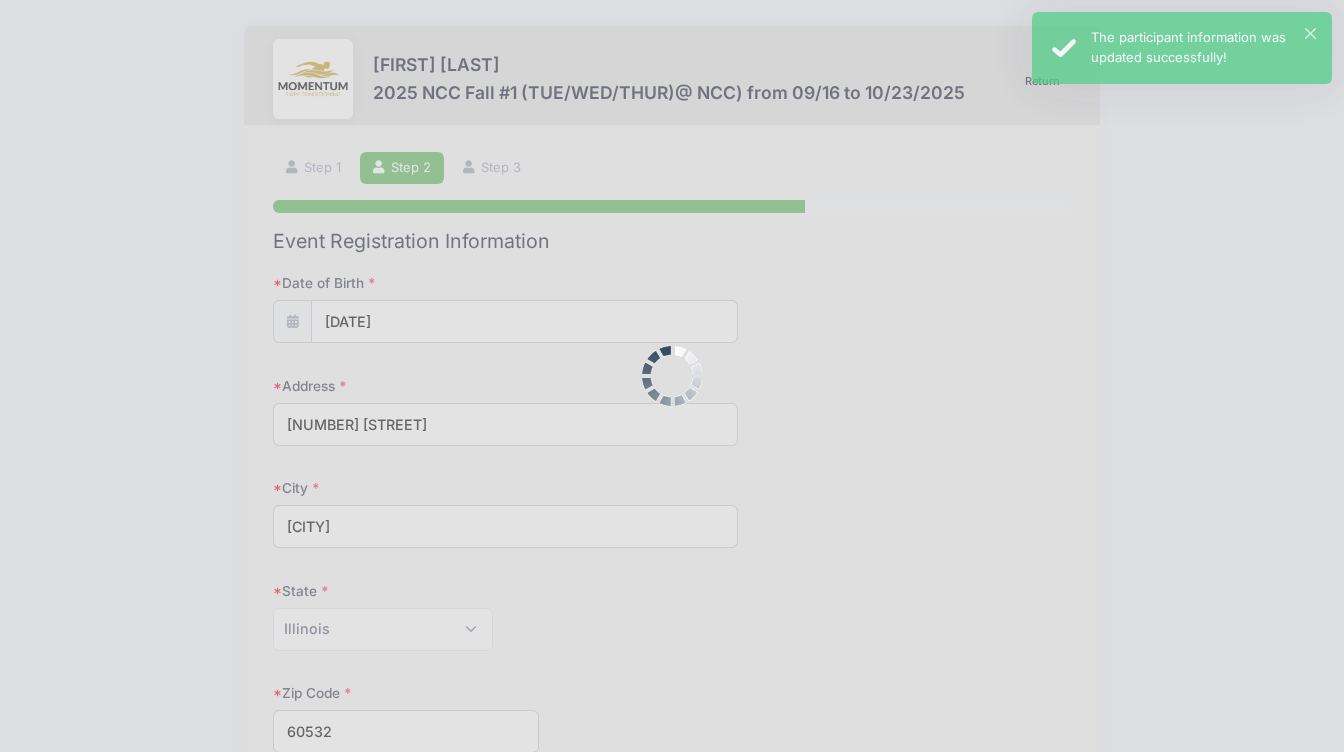 scroll, scrollTop: 0, scrollLeft: 0, axis: both 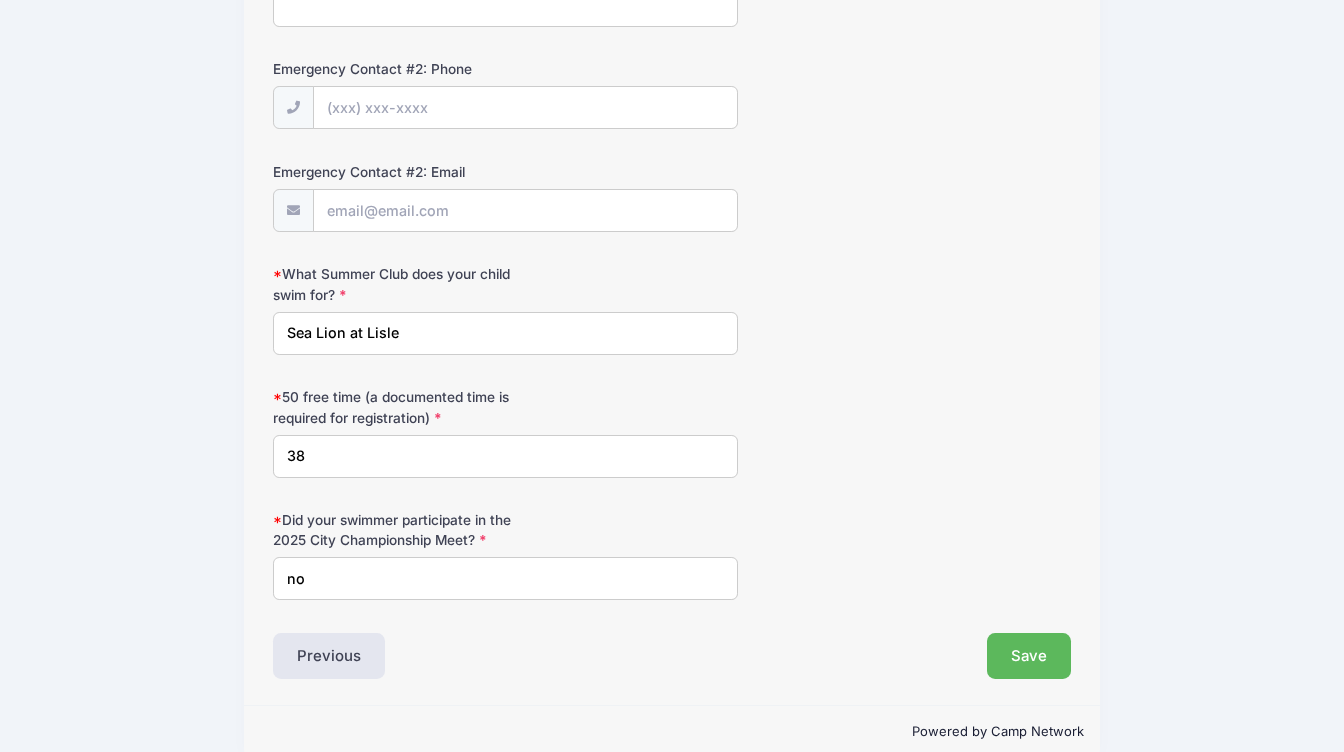click on "38" at bounding box center (505, 456) 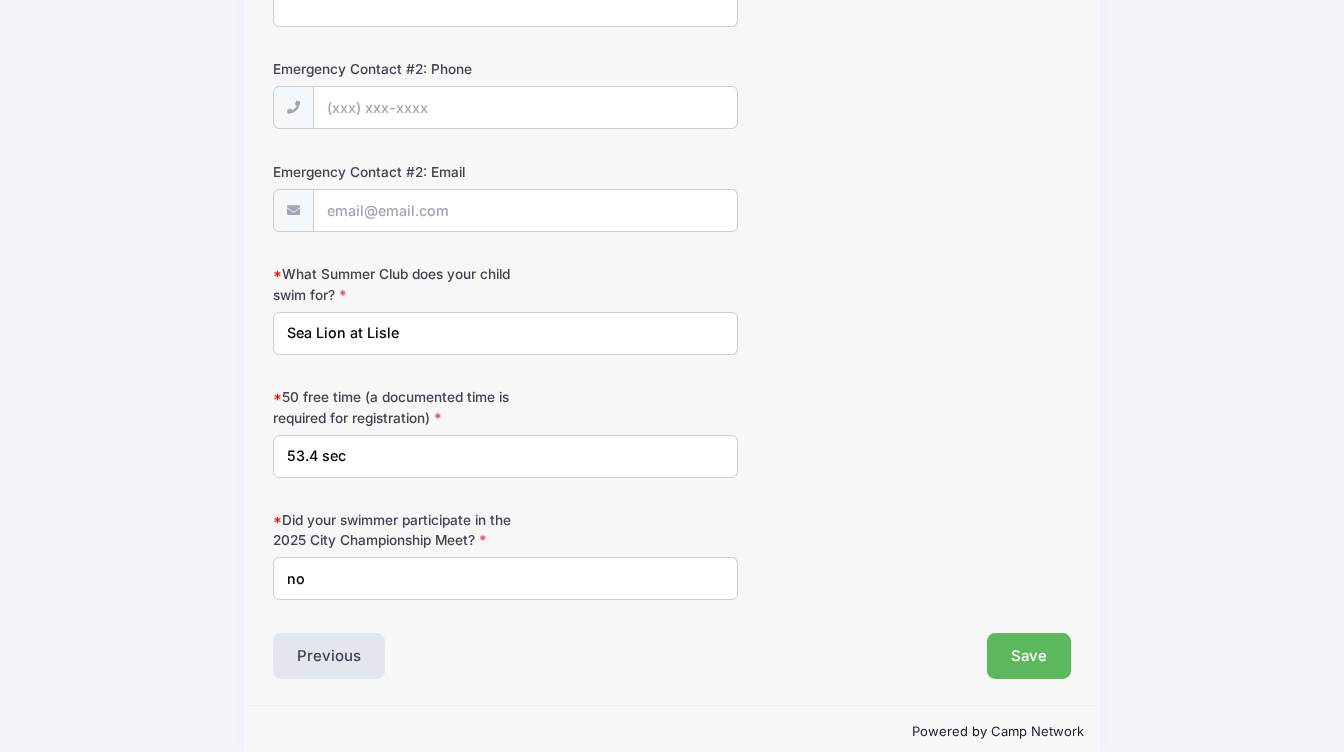 type on "53.4 sec" 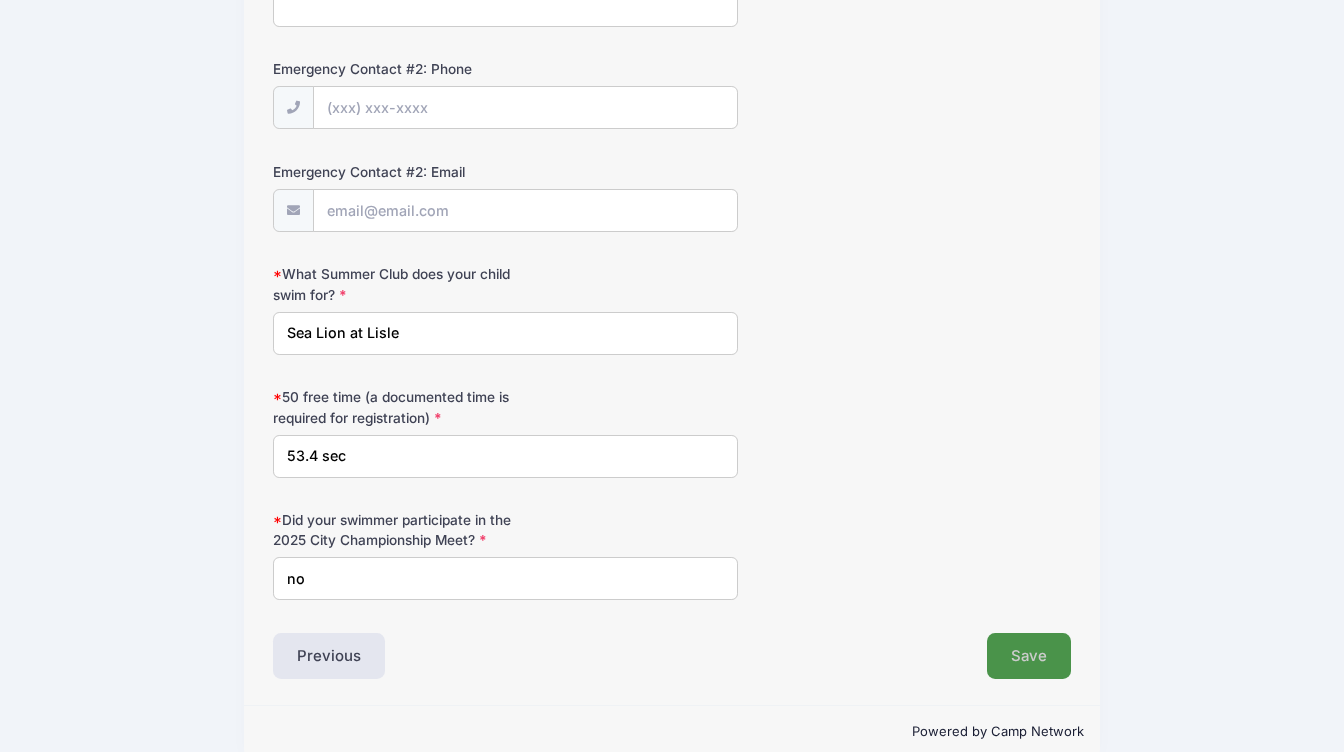 click on "Save" at bounding box center [1029, 656] 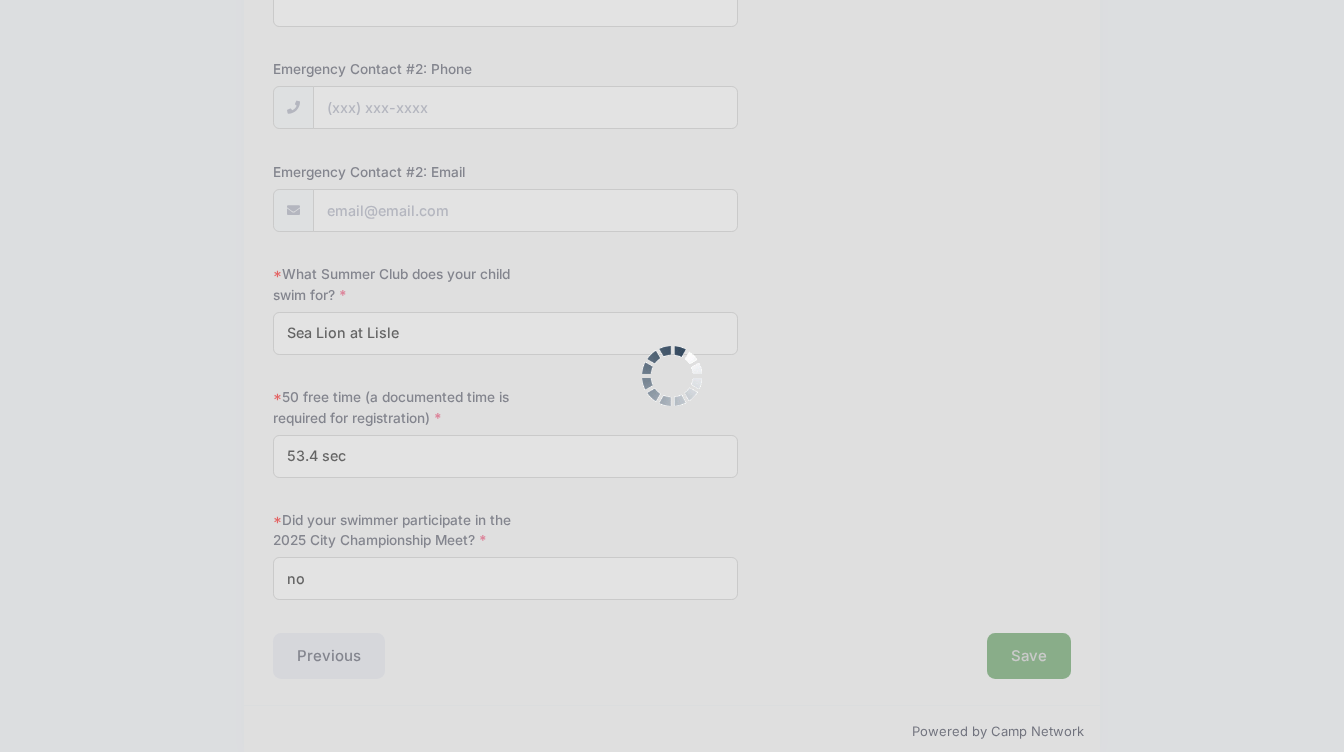 scroll, scrollTop: 0, scrollLeft: 0, axis: both 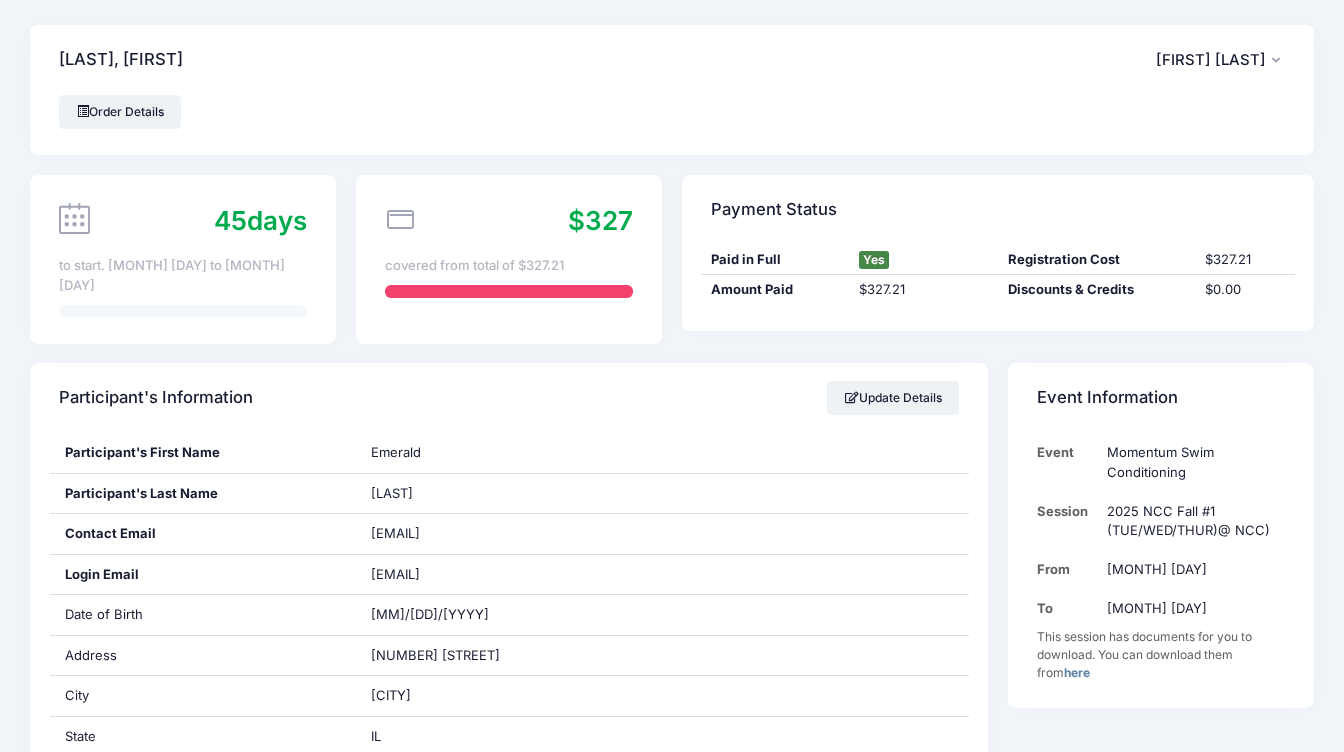 click at bounding box center (1278, 61) 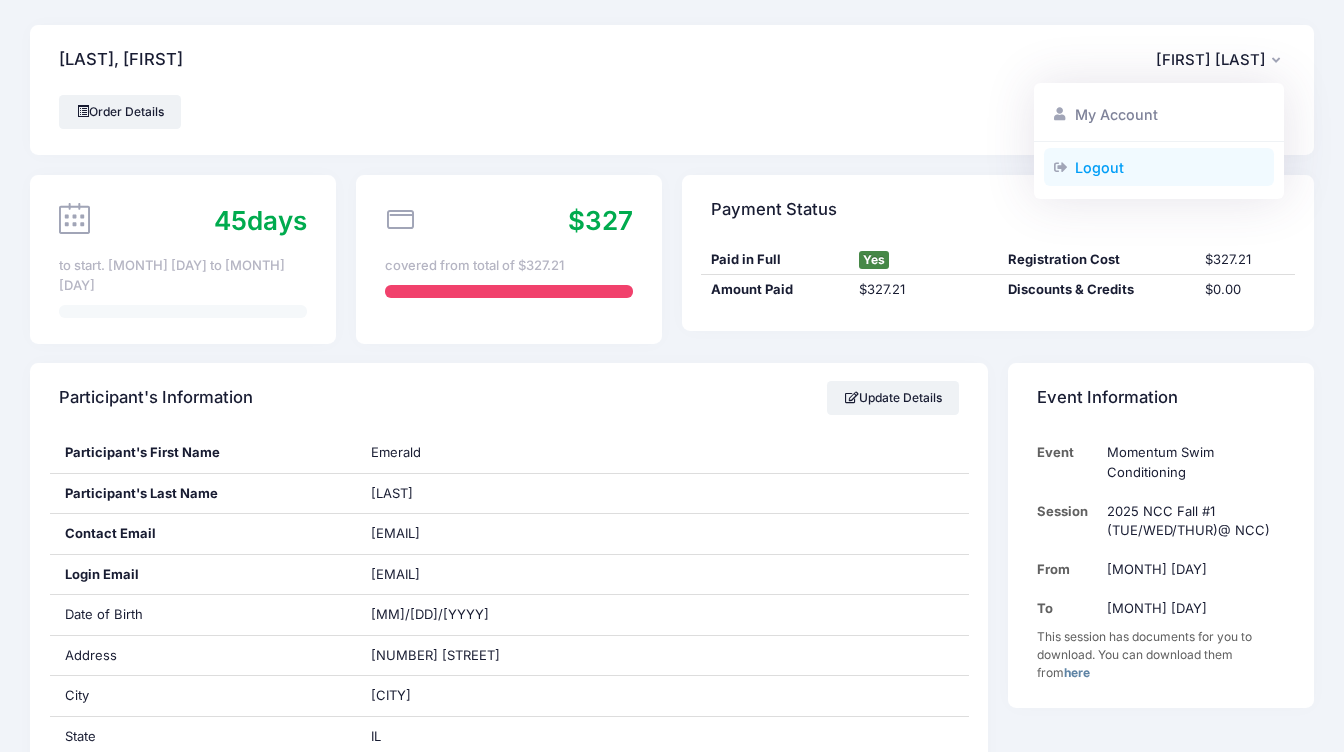 click on "Logout" at bounding box center [1159, 167] 